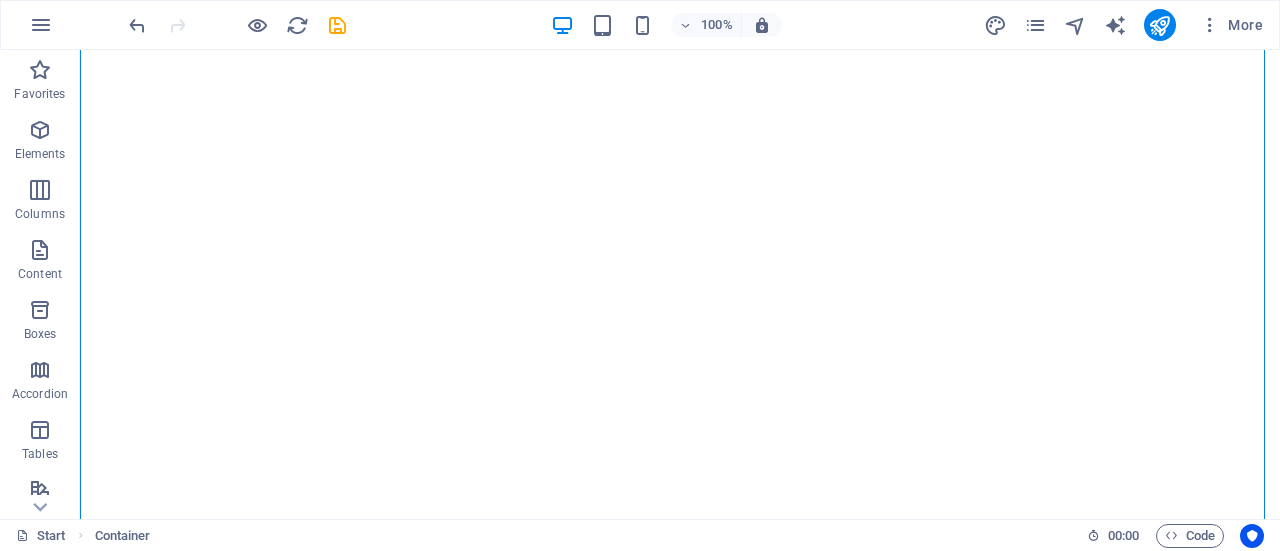 scroll, scrollTop: 0, scrollLeft: 0, axis: both 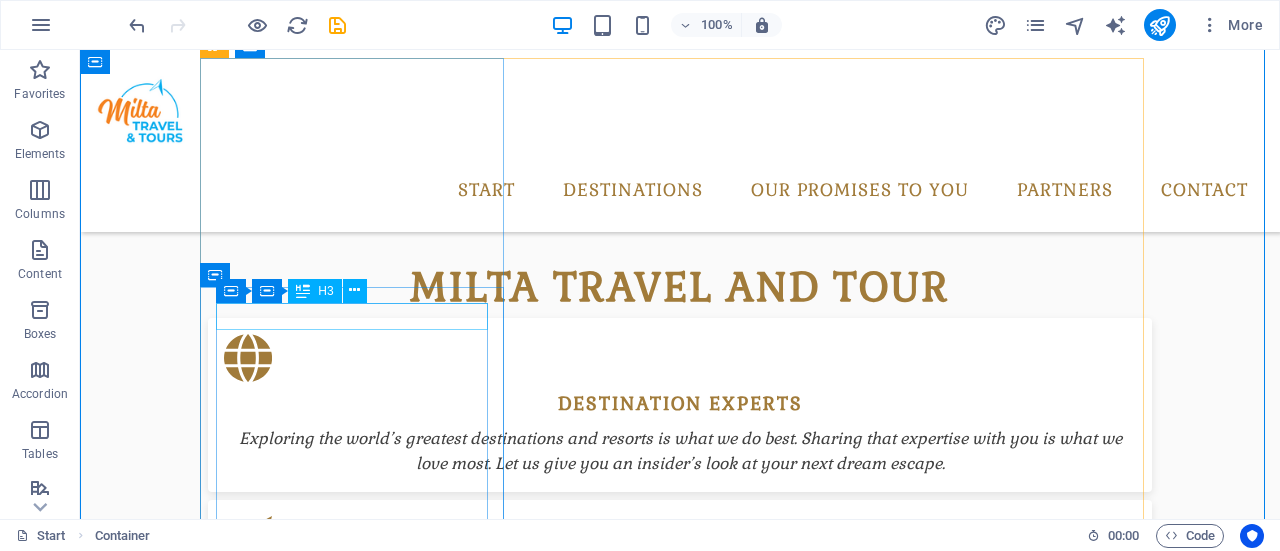 click on "[CITY]" at bounding box center (680, 1802) 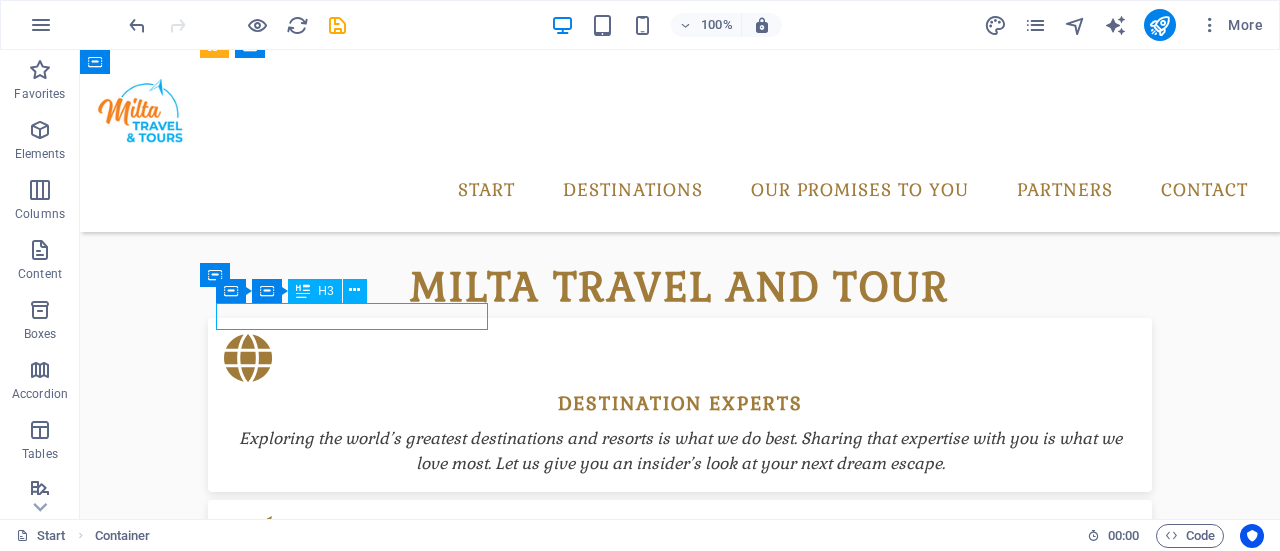 click on "[CITY]" at bounding box center (680, 1802) 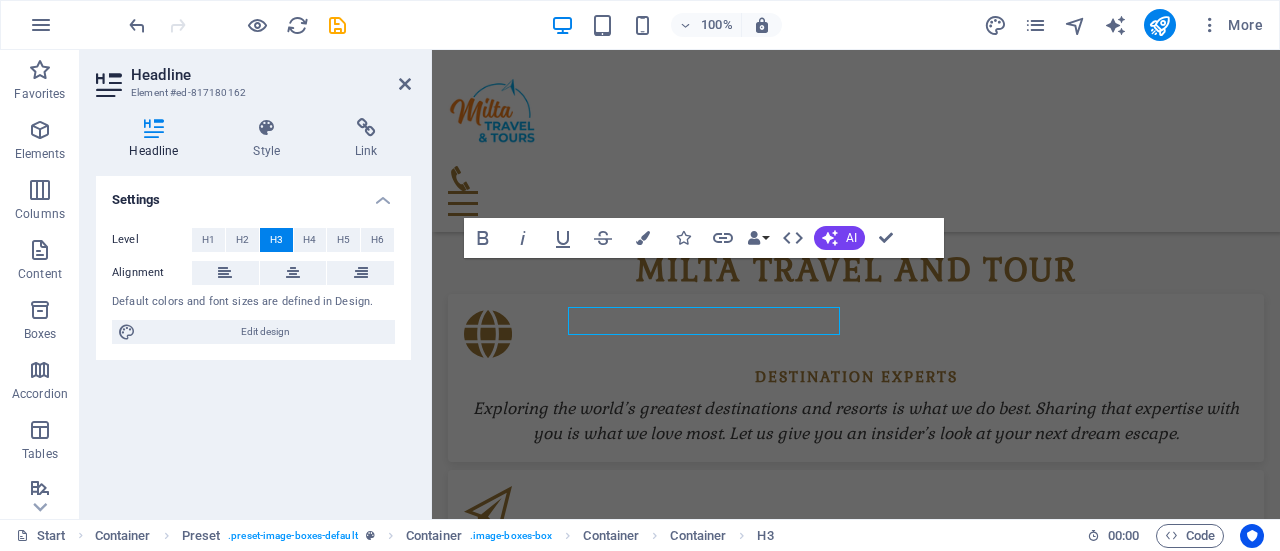 scroll, scrollTop: 1254, scrollLeft: 0, axis: vertical 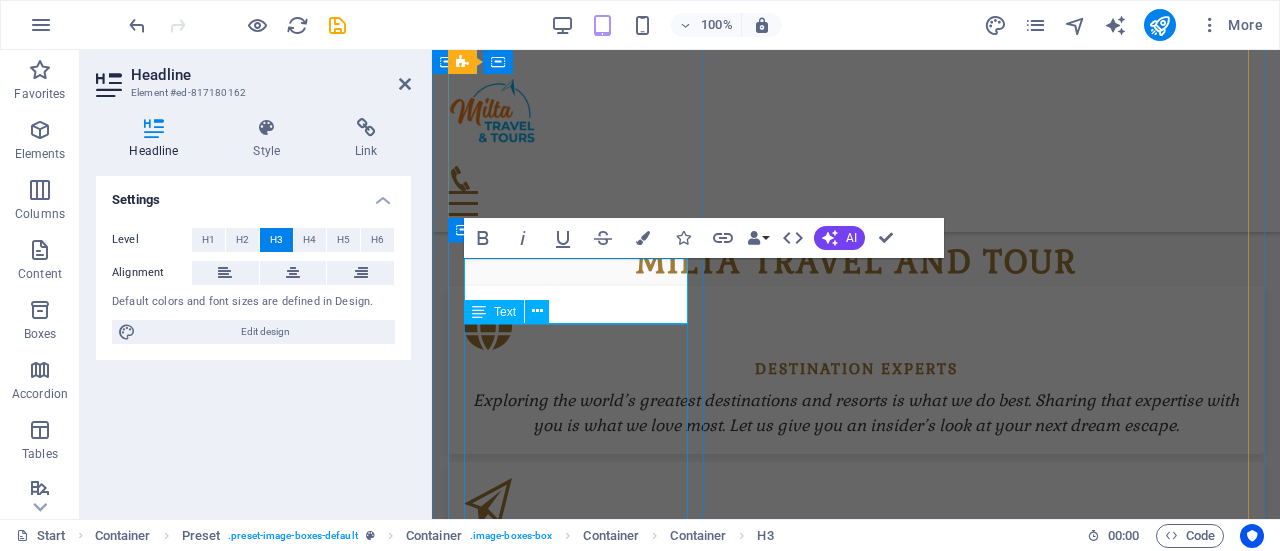 click on "Lorem ipsum dolor sit amet, consectetur adipisicing elit. Est, reprehenderit saepe autem voluptate vel facilis vero similique odio illum blanditiis natus ad facere delectus at laboriosam non itaque. Ea, tempore voluptatibus totam nesciunt debitis ad id non officiis tenetur?" at bounding box center [856, 1692] 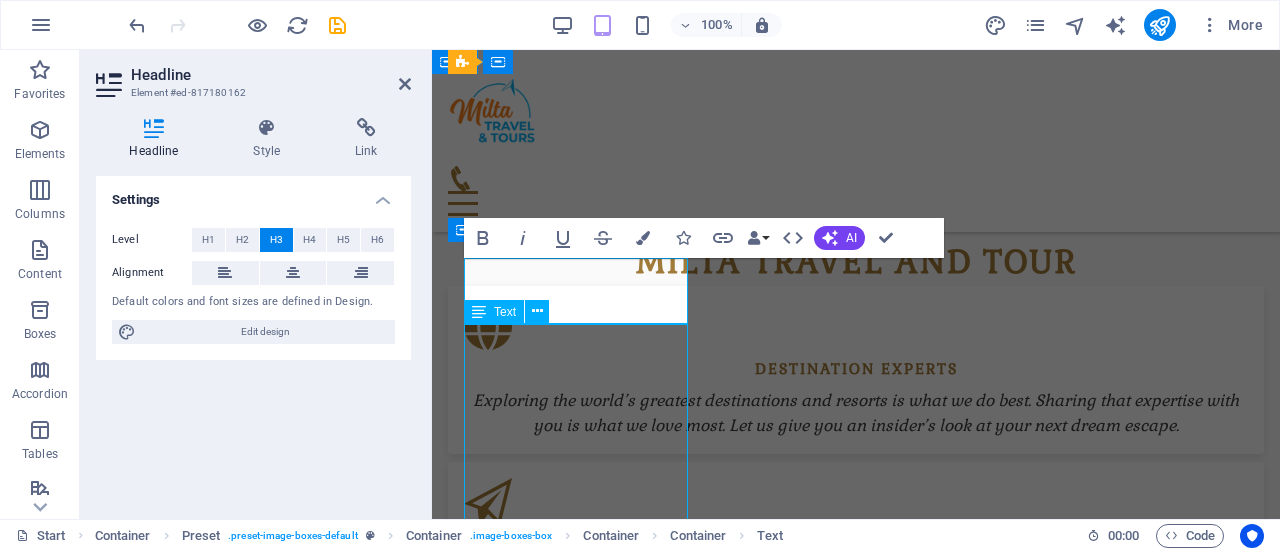 scroll, scrollTop: 1267, scrollLeft: 0, axis: vertical 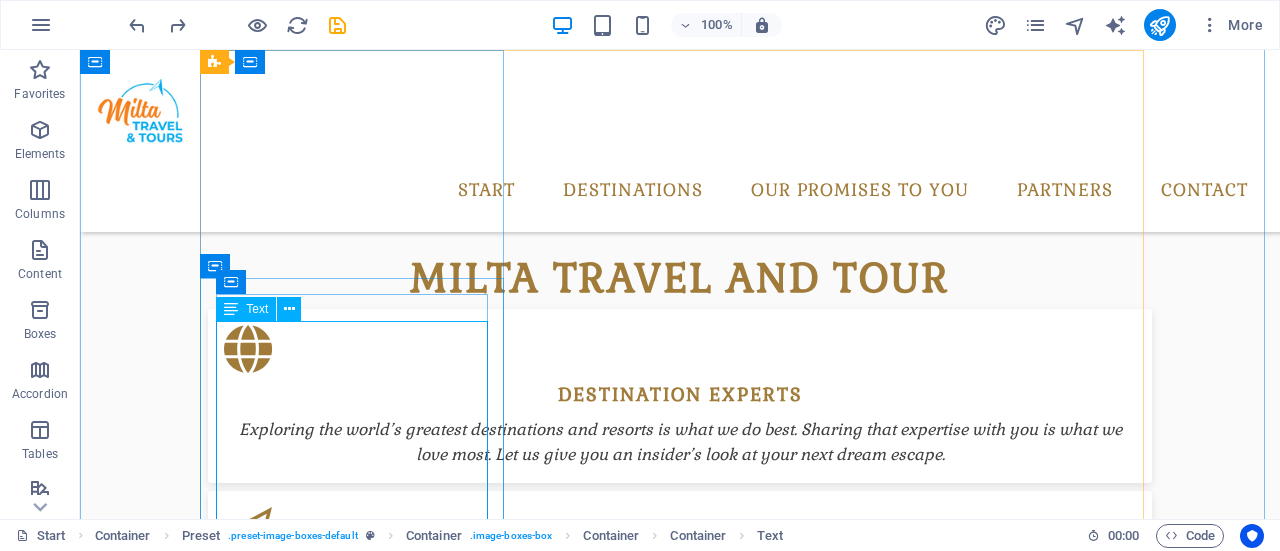 click on "Lorem ipsum dolor sit amet, consectetur adipisicing elit. Est, reprehenderit saepe autem voluptate vel facilis vero similique odio illum blanditiis natus ad facere delectus at laboriosam non itaque. Ea, tempore voluptatibus totam nesciunt debitis ad id non officiis tenetur?" at bounding box center [680, 1842] 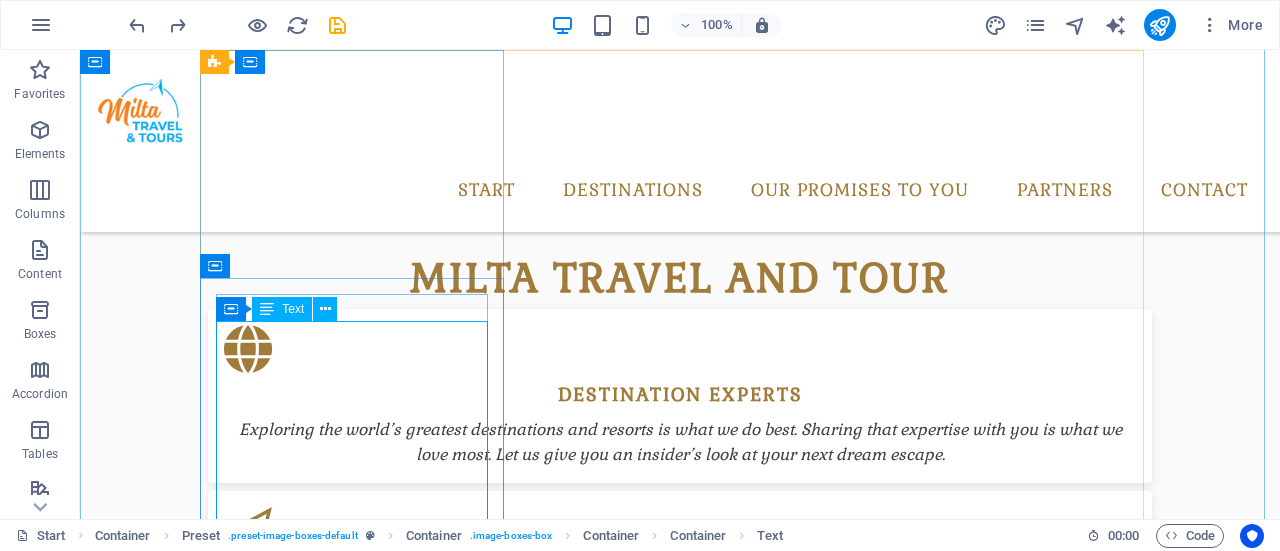click on "Lorem ipsum dolor sit amet, consectetur adipisicing elit. Est, reprehenderit saepe autem voluptate vel facilis vero similique odio illum blanditiis natus ad facere delectus at laboriosam non itaque. Ea, tempore voluptatibus totam nesciunt debitis ad id non officiis tenetur?" at bounding box center (680, 1842) 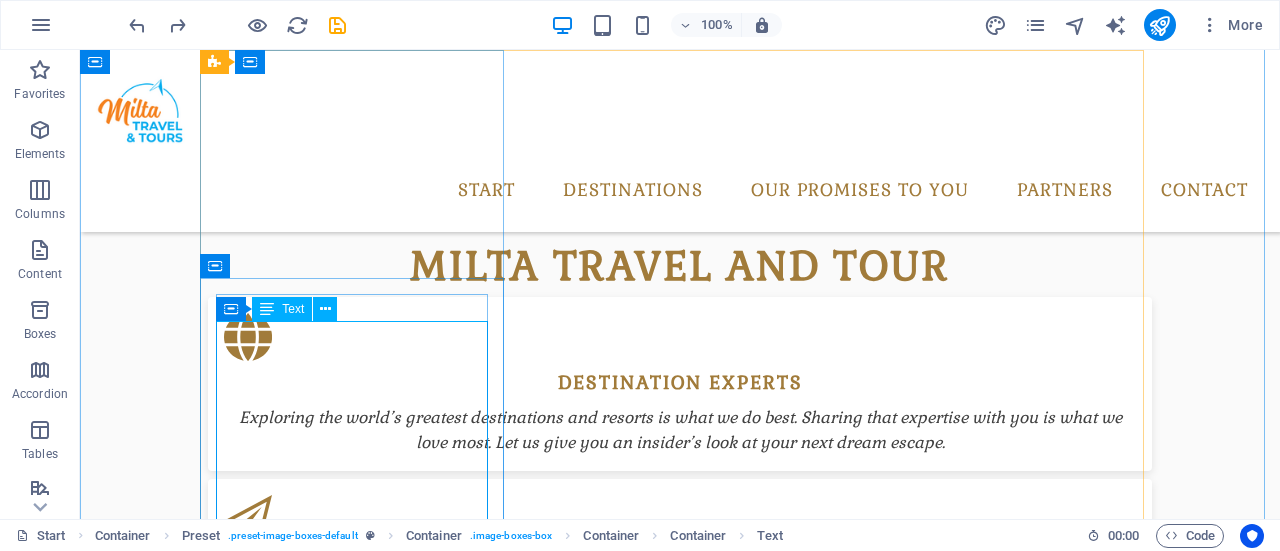 scroll, scrollTop: 1254, scrollLeft: 0, axis: vertical 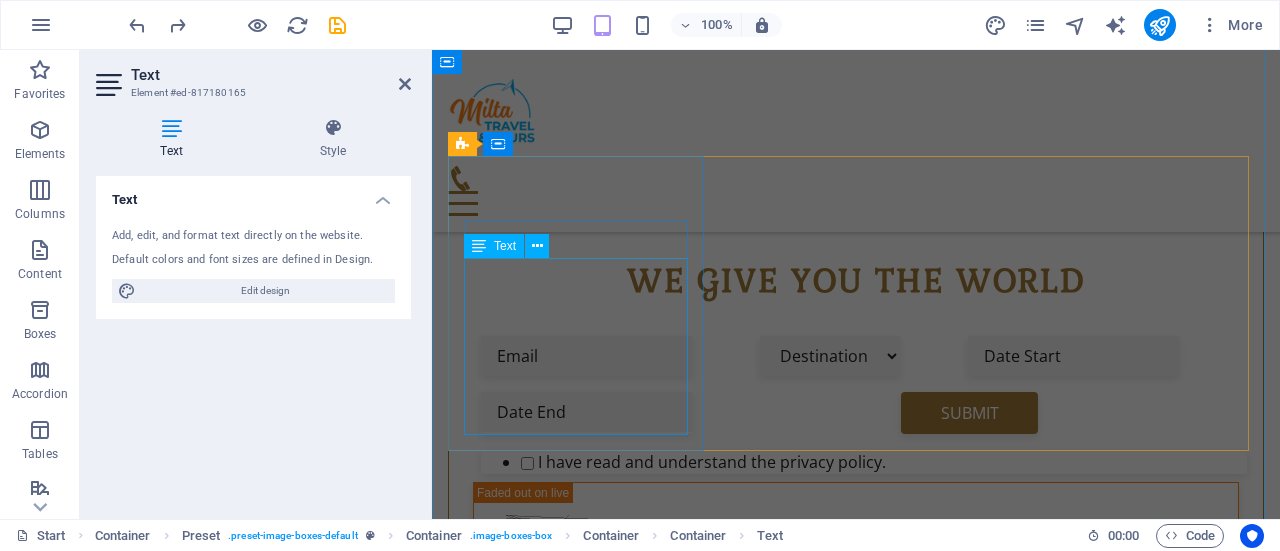 drag, startPoint x: 467, startPoint y: 294, endPoint x: 647, endPoint y: 379, distance: 199.06029 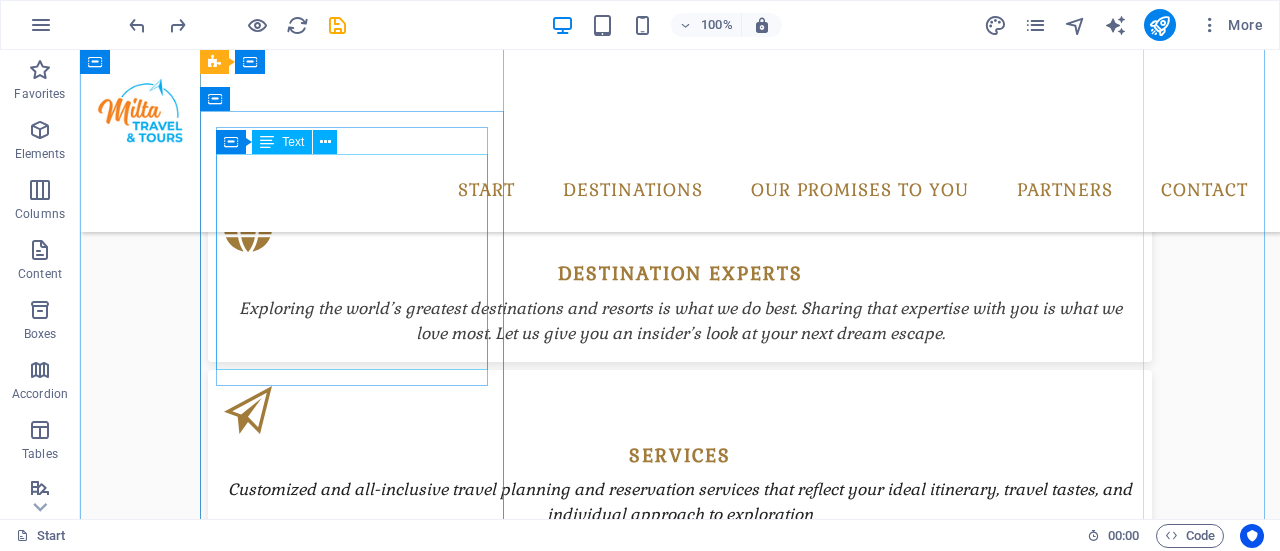 scroll, scrollTop: 1365, scrollLeft: 0, axis: vertical 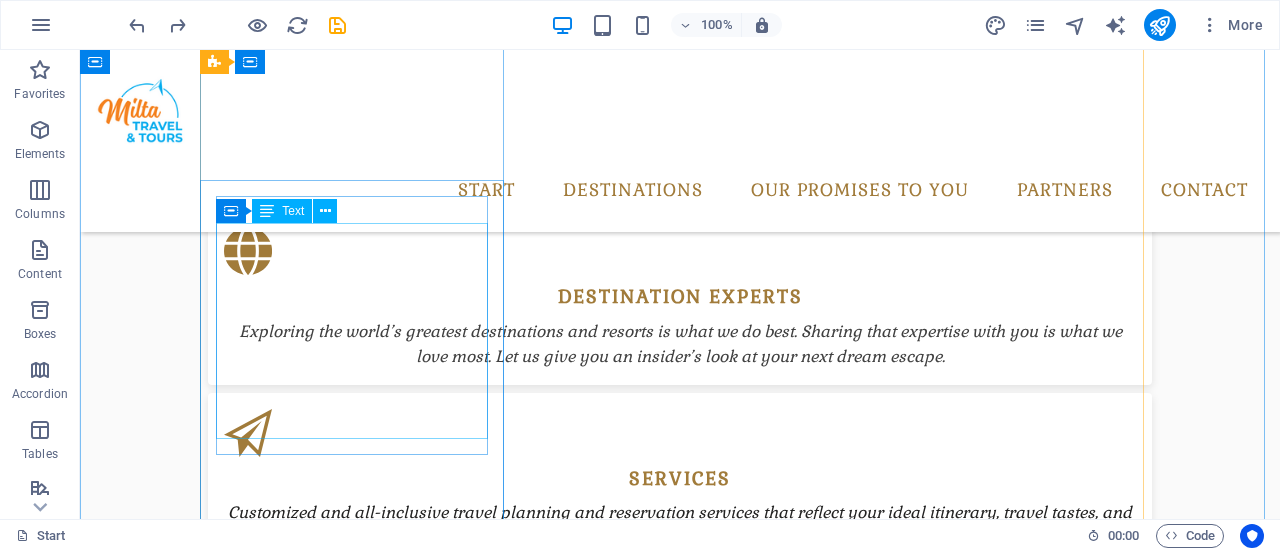 click on "Lorem ipsum dolor sit amet, consectetur adipisicing elit. Est, reprehenderit saepe autem voluptate vel facilis vero similique odio illum blanditiis natus ad facere delectus at laboriosam non itaque. Ea, tempore voluptatibus totam nesciunt debitis ad id non officiis tenetur?" at bounding box center [680, 1744] 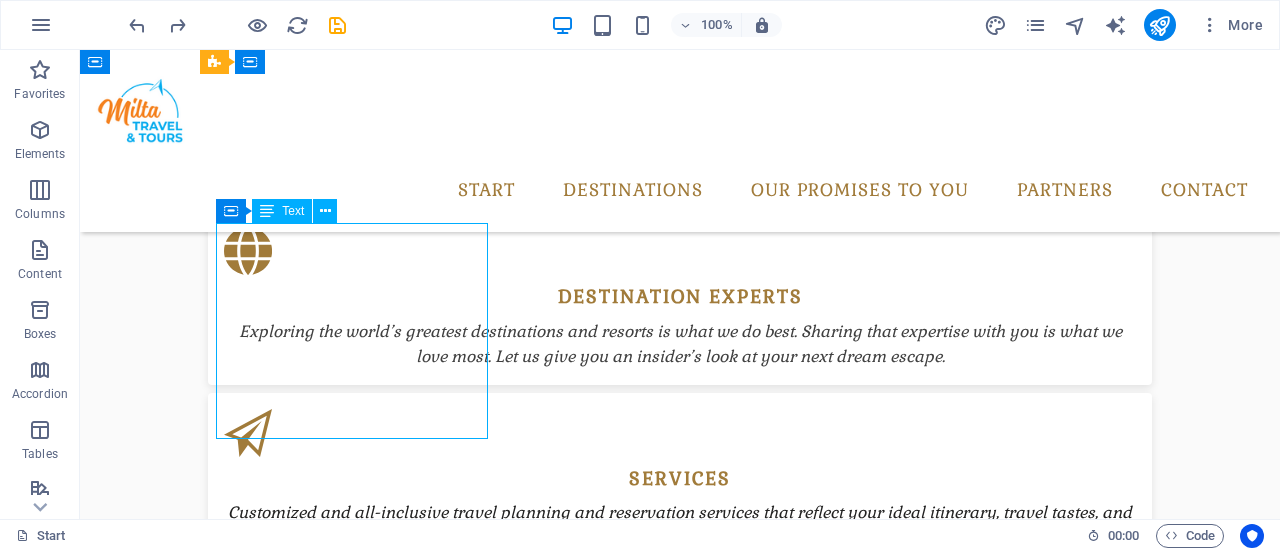 click on "Lorem ipsum dolor sit amet, consectetur adipisicing elit. Est, reprehenderit saepe autem voluptate vel facilis vero similique odio illum blanditiis natus ad facere delectus at laboriosam non itaque. Ea, tempore voluptatibus totam nesciunt debitis ad id non officiis tenetur?" at bounding box center [680, 1744] 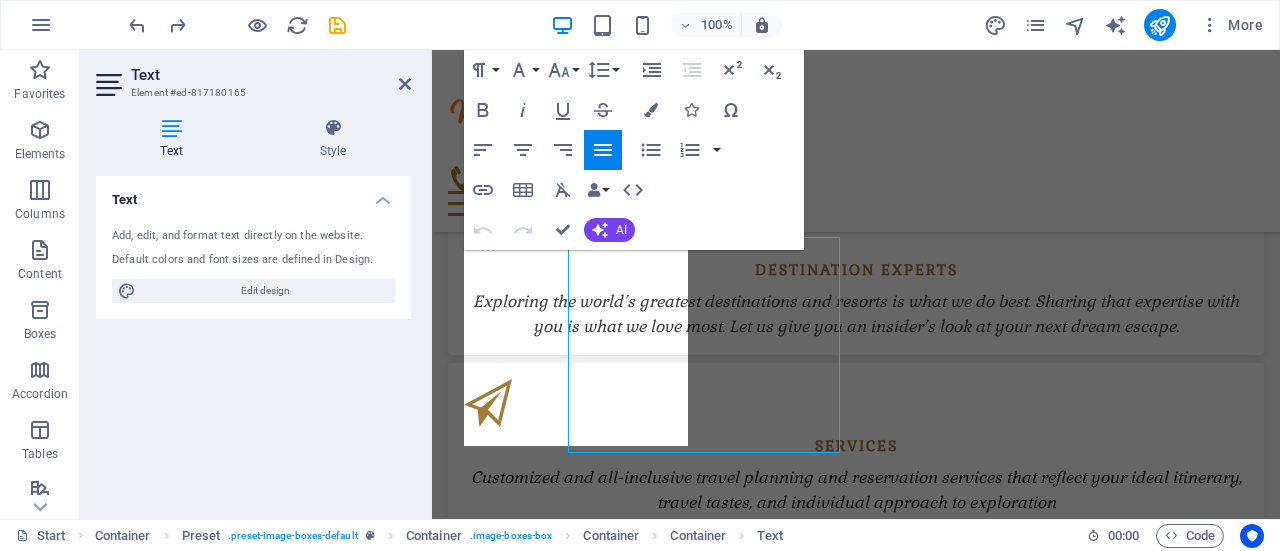 scroll, scrollTop: 1352, scrollLeft: 0, axis: vertical 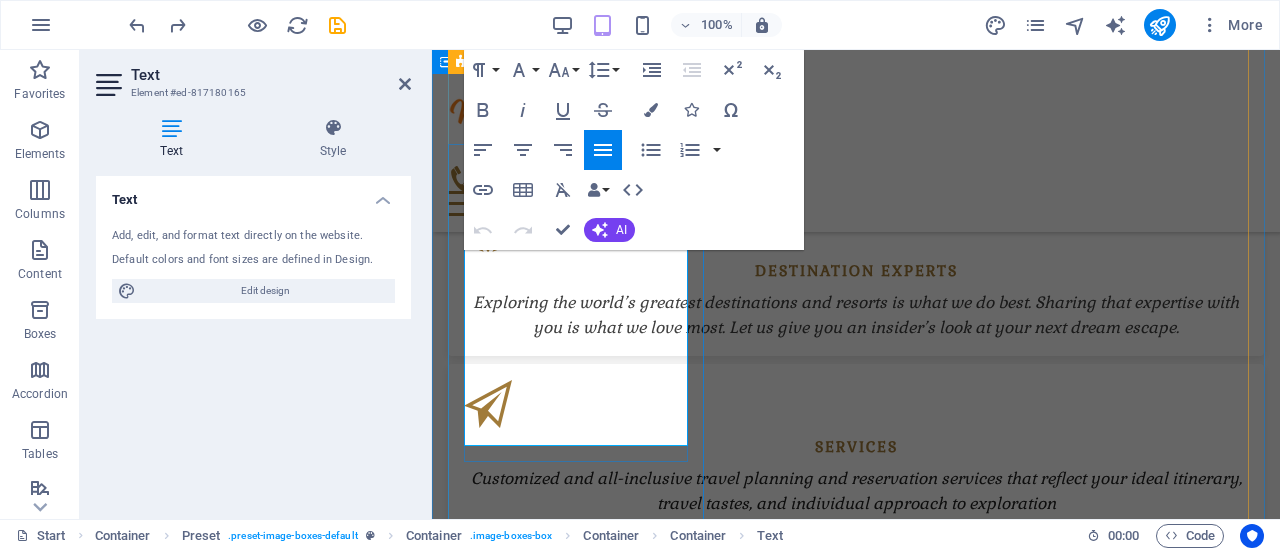 click on "Lorem ipsum dolor sit amet, consectetur adipisicing elit. Est, reprehenderit saepe autem voluptate vel facilis vero similique odio illum blanditiis natus ad facere delectus at laboriosam non itaque. Ea, tempore voluptatibus totam nesciunt debitis ad id non officiis tenetur?" at bounding box center [856, 1594] 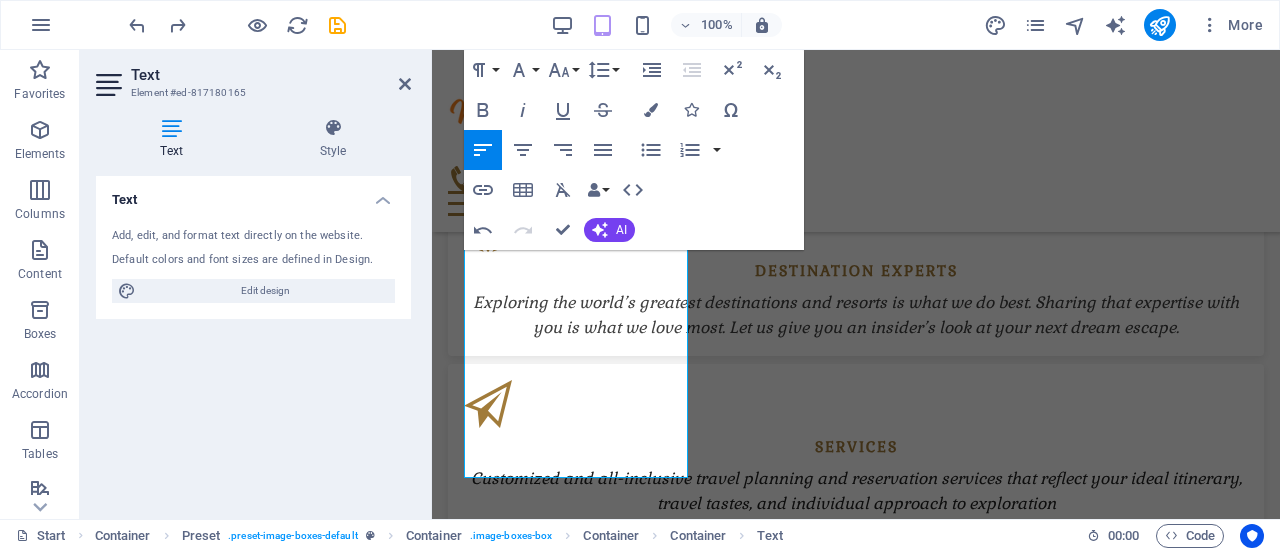 drag, startPoint x: 622, startPoint y: 473, endPoint x: 412, endPoint y: 235, distance: 317.40195 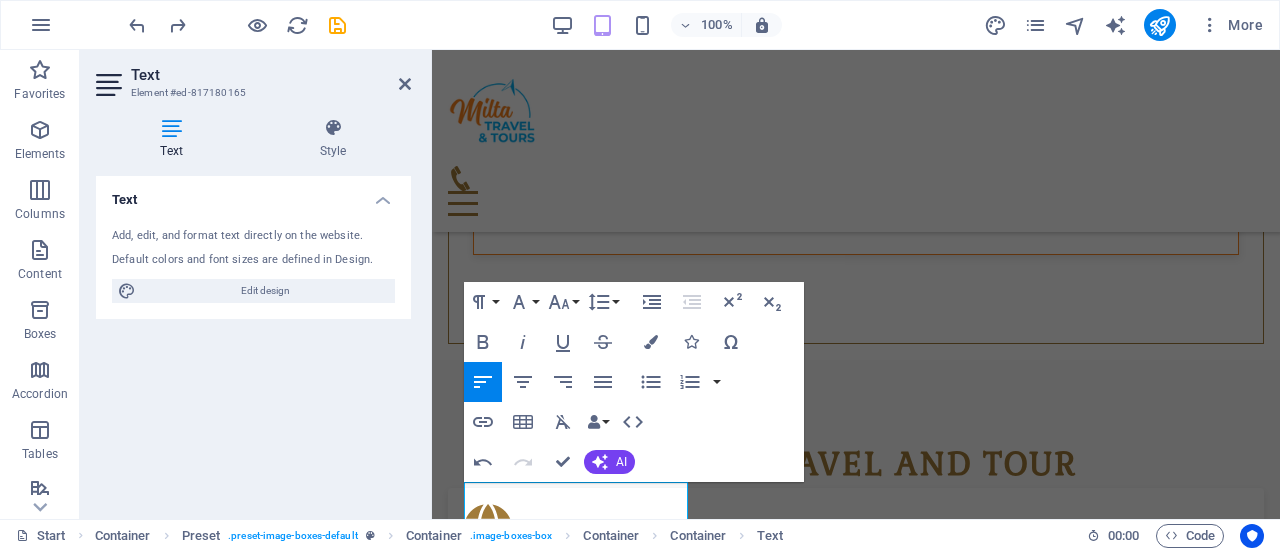 scroll, scrollTop: 1252, scrollLeft: 0, axis: vertical 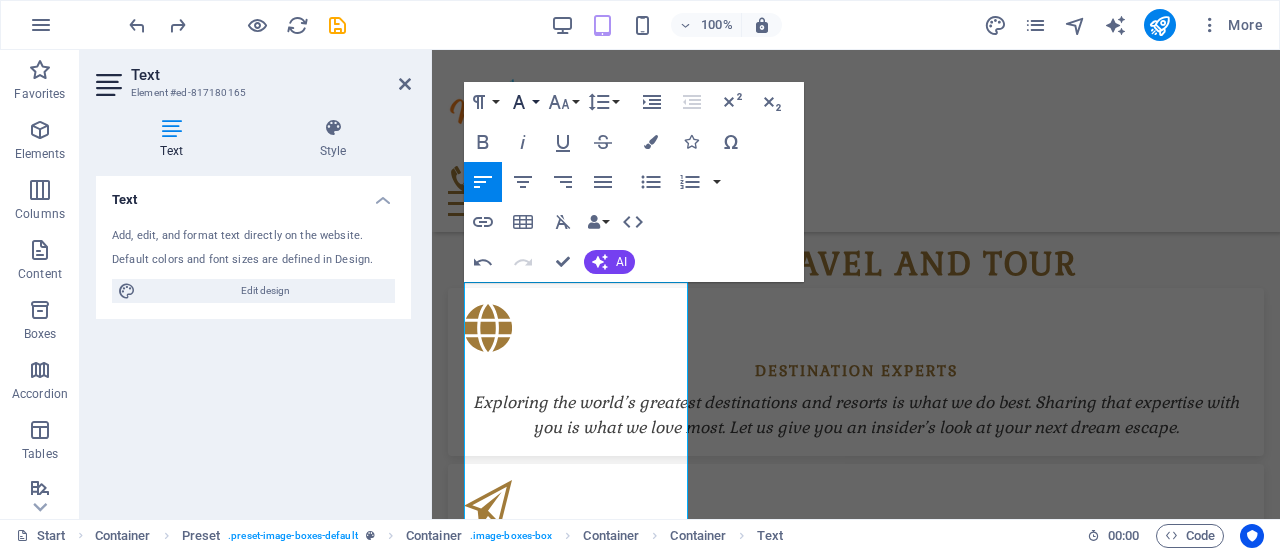 click on "Font Family" at bounding box center [523, 102] 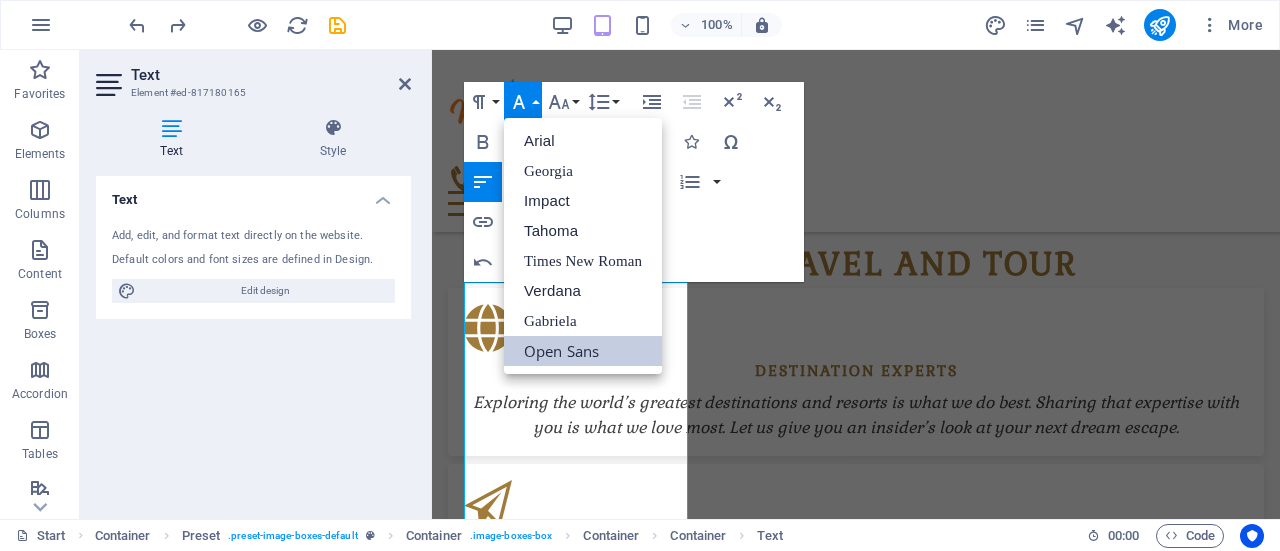 scroll, scrollTop: 0, scrollLeft: 0, axis: both 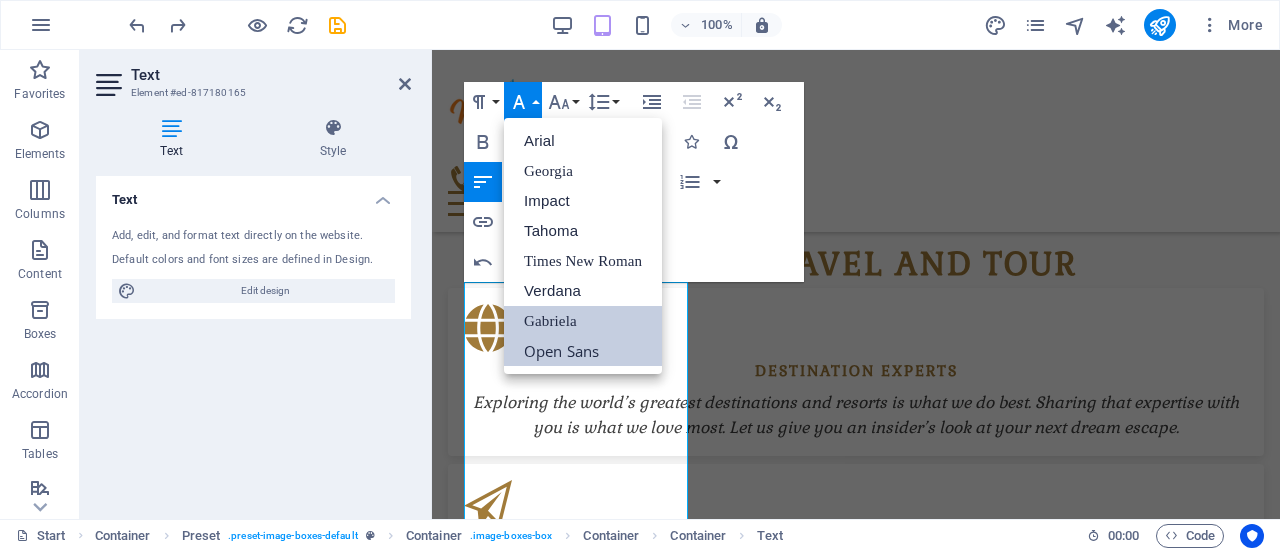 click on "Gabriela" at bounding box center (583, 321) 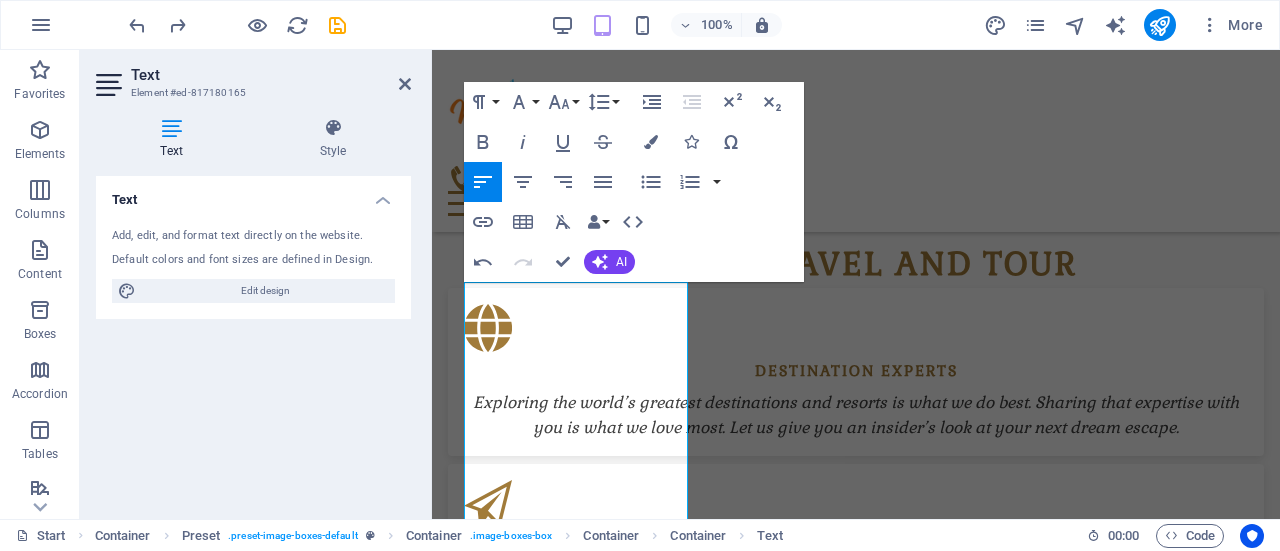 drag, startPoint x: 372, startPoint y: 450, endPoint x: 421, endPoint y: 447, distance: 49.09175 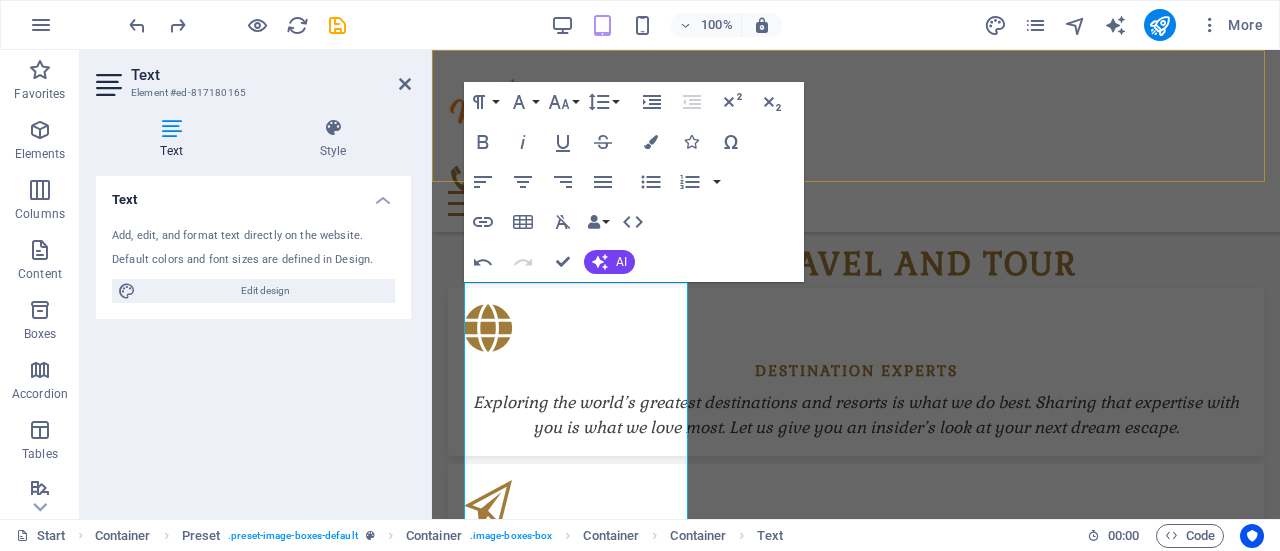 click on "Start Destinations Monthly Specials All Destinations Our promises to you Partners Contact" at bounding box center [856, 141] 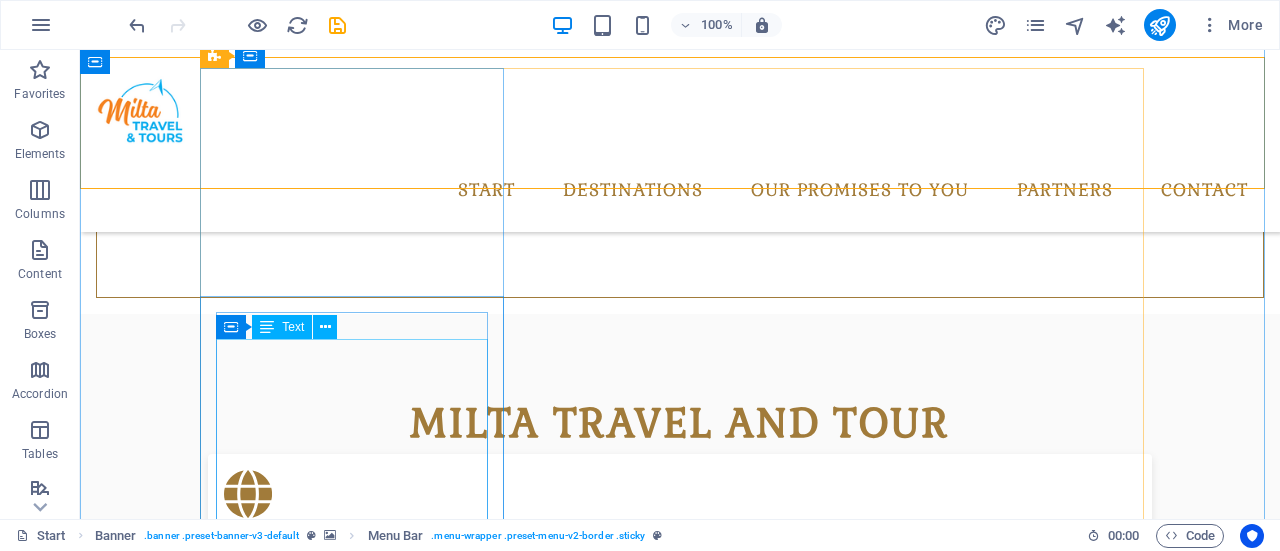 scroll, scrollTop: 1056, scrollLeft: 0, axis: vertical 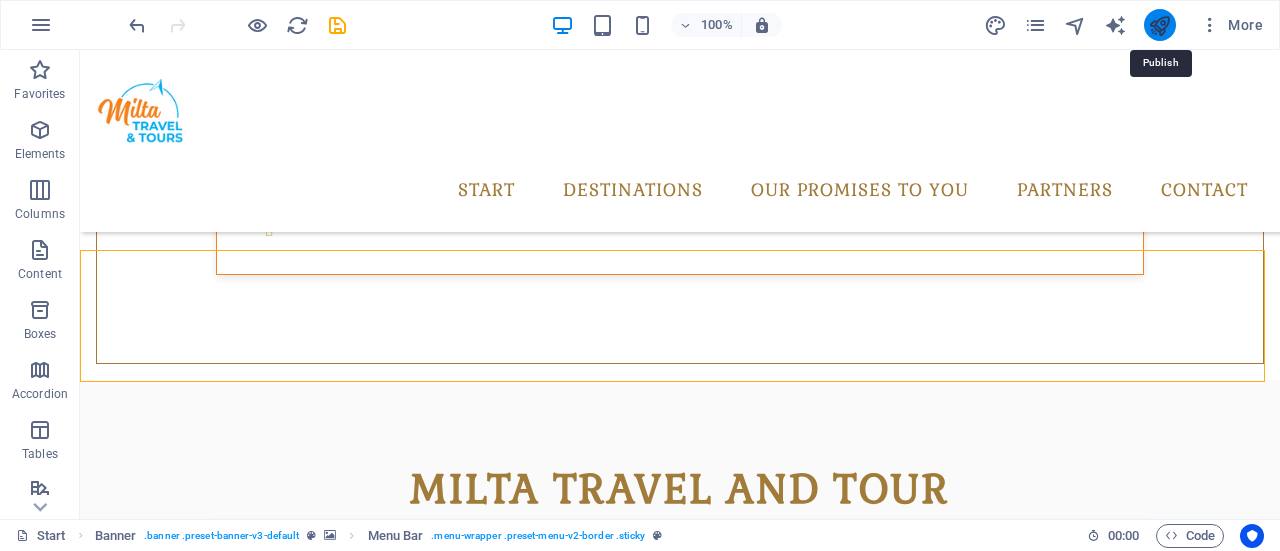 click at bounding box center (1159, 25) 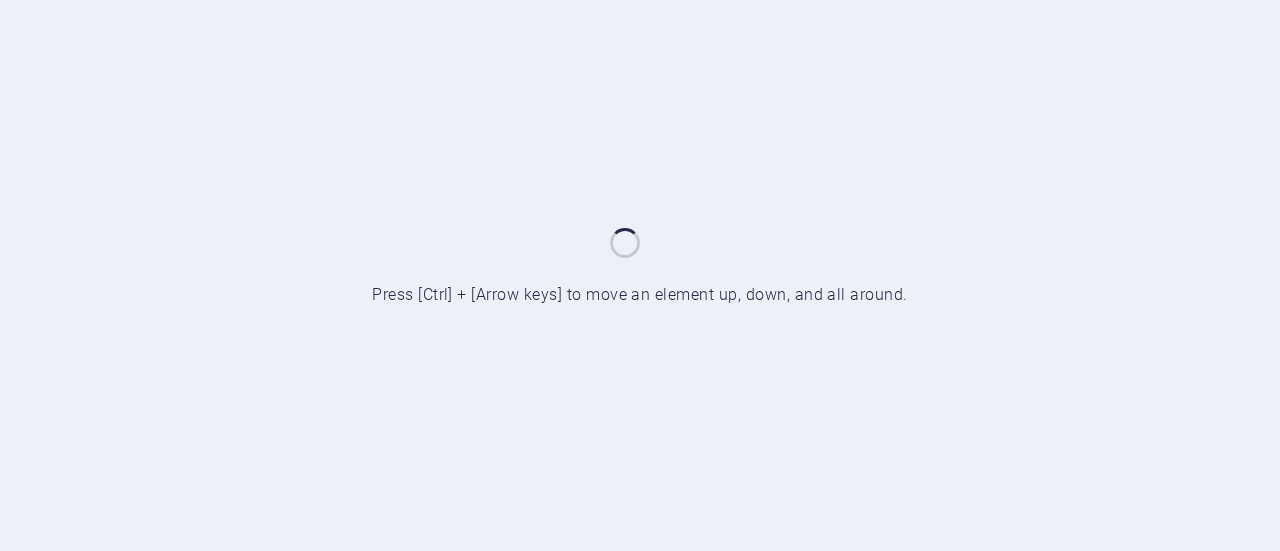 scroll, scrollTop: 0, scrollLeft: 0, axis: both 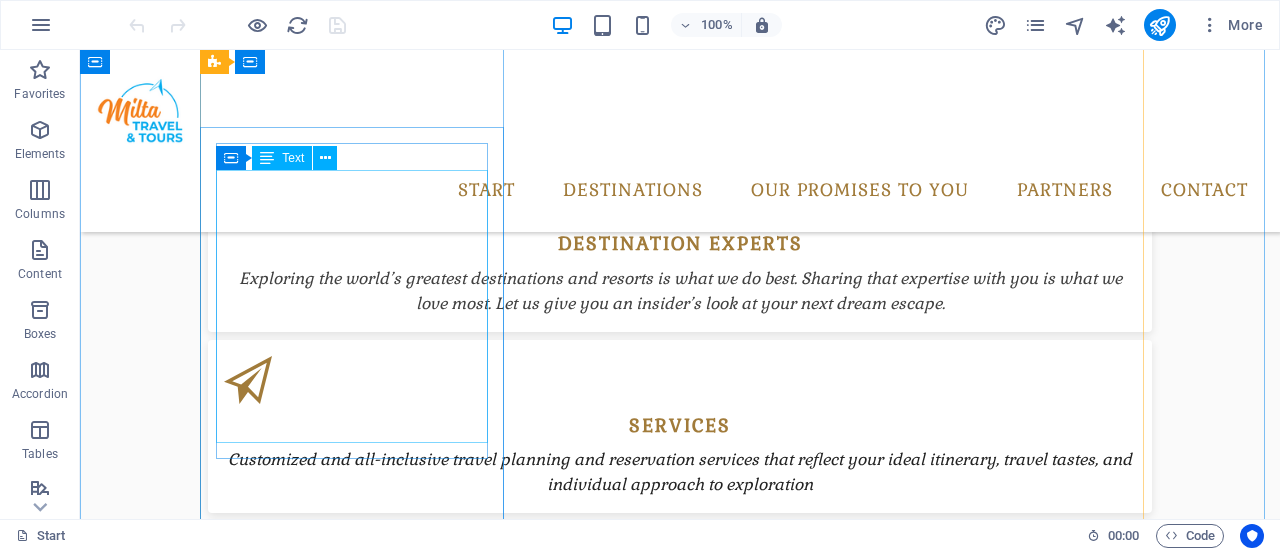 click on "Welcome to  Victoria Falls , one of the Seven Natural Wonders of the World and Zimbabwe’s most spectacular attraction! Known locally as  "Mosi-oa-Tunya"  (The Smoke That Thunders), this majestic waterfall stretches over 1.7 kilometers and plunges 108 meters into the Zambezi Gorge, creating a breathtaking display of mist and rainbows." at bounding box center (680, 1692) 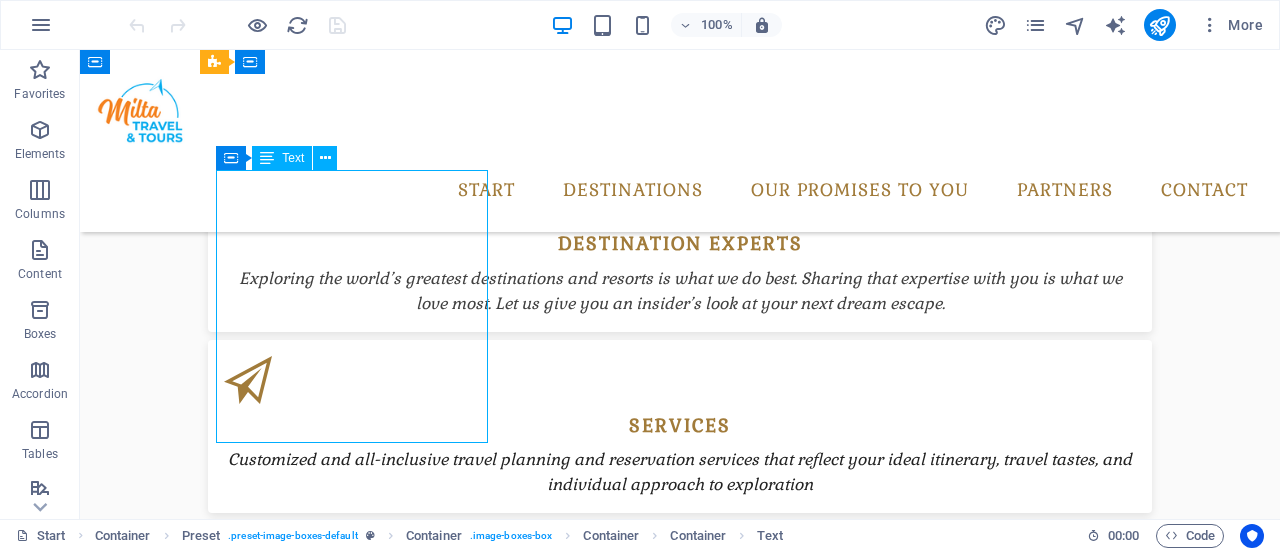 click on "Welcome to  Victoria Falls , one of the Seven Natural Wonders of the World and Zimbabwe’s most spectacular attraction! Known locally as  "Mosi-oa-Tunya"  (The Smoke That Thunders), this majestic waterfall stretches over 1.7 kilometers and plunges 108 meters into the Zambezi Gorge, creating a breathtaking display of mist and rainbows." at bounding box center [680, 1692] 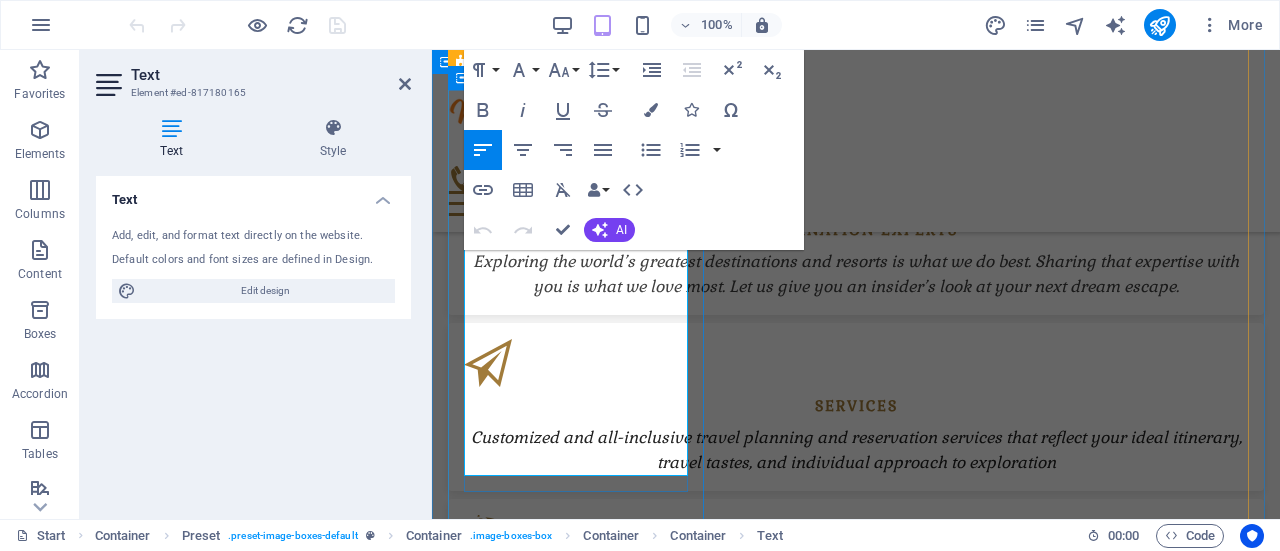 scroll, scrollTop: 1460, scrollLeft: 0, axis: vertical 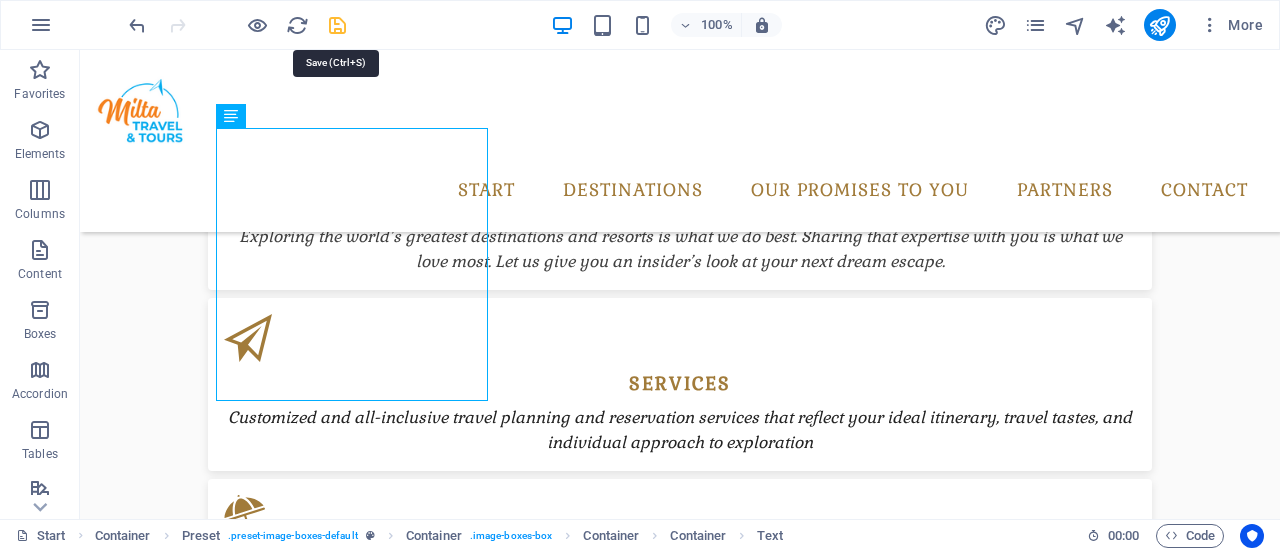 click at bounding box center (337, 25) 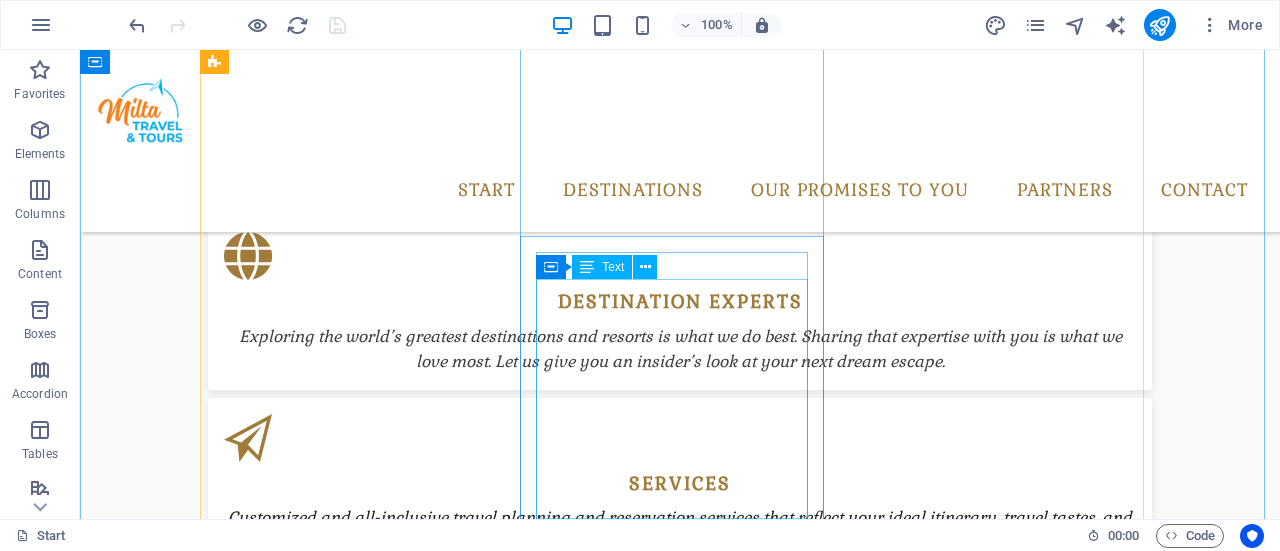 scroll, scrollTop: 1160, scrollLeft: 0, axis: vertical 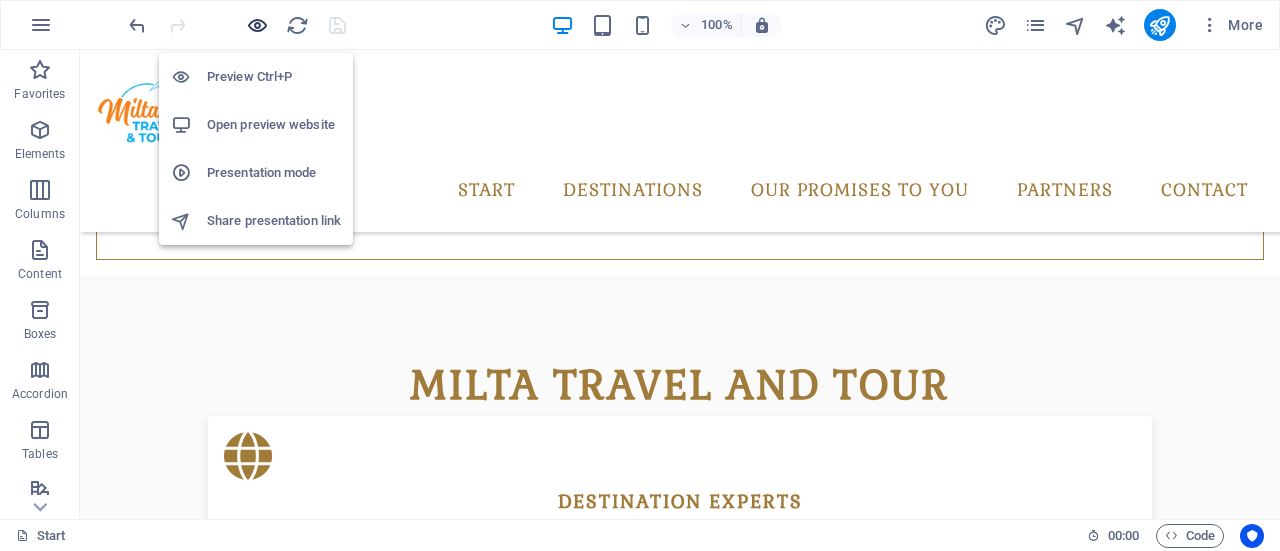 click at bounding box center (257, 25) 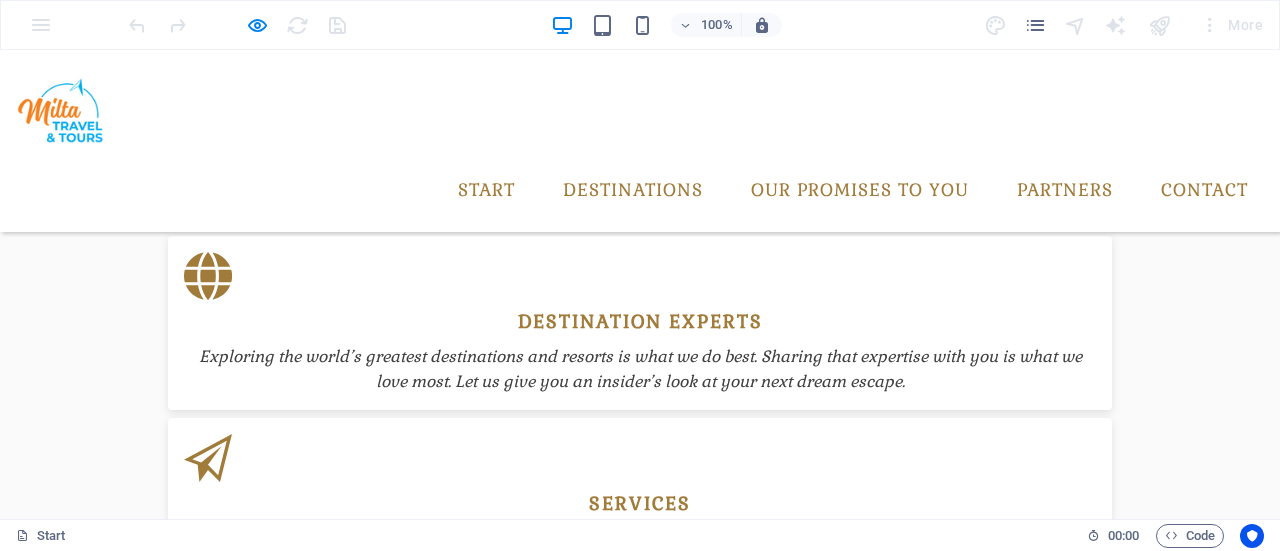 scroll, scrollTop: 1031, scrollLeft: 0, axis: vertical 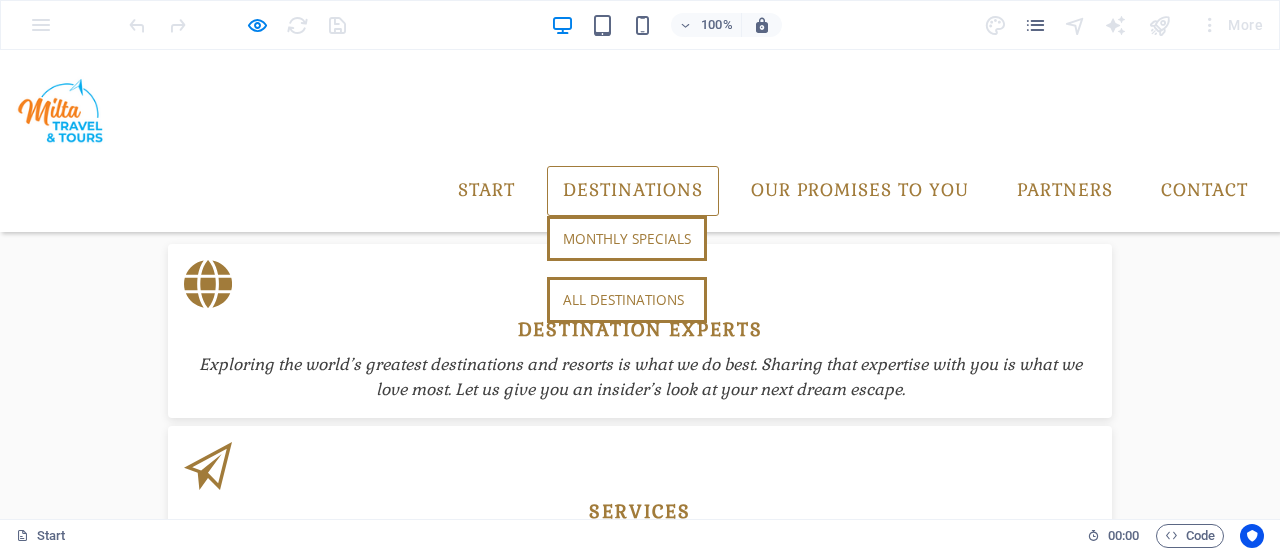 click on "All Destinations" at bounding box center [627, 300] 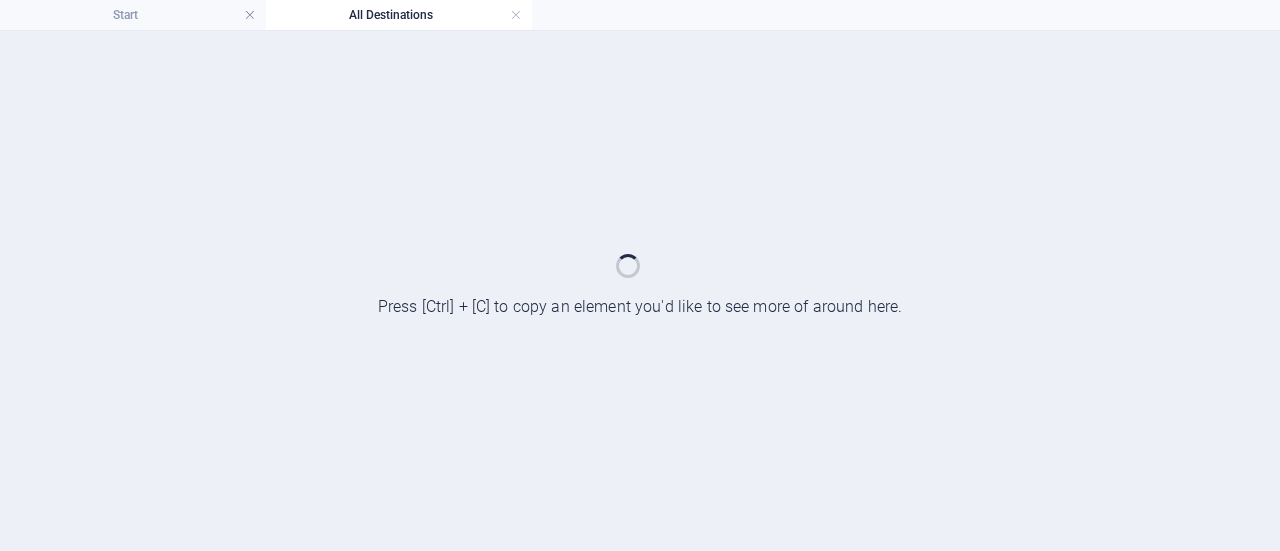 scroll, scrollTop: 0, scrollLeft: 0, axis: both 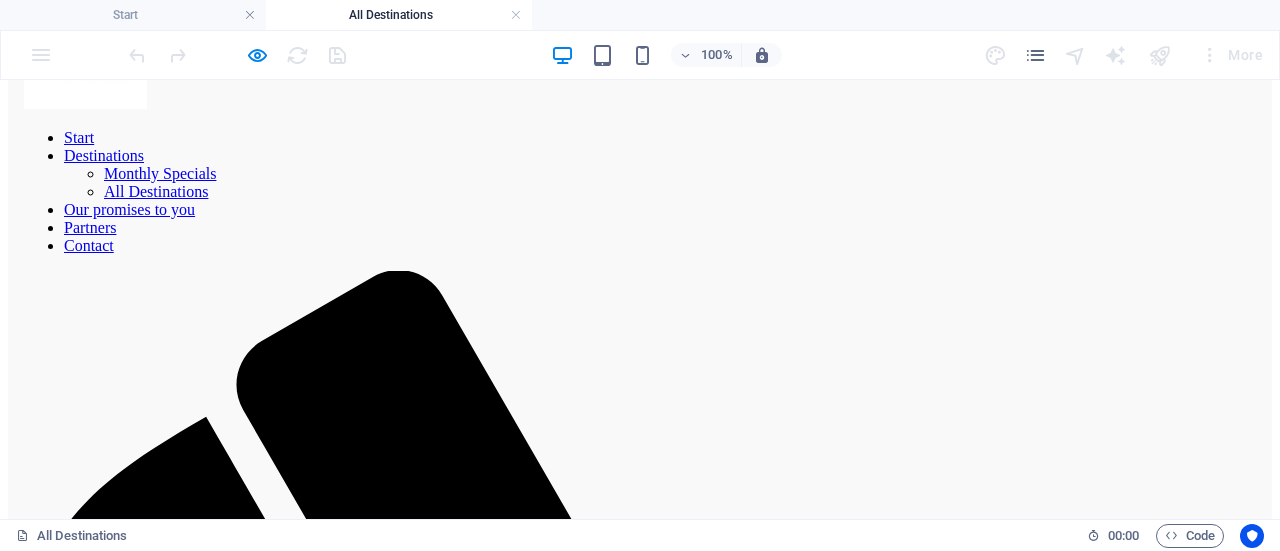 click on "Start Destinations Monthly Specials All Destinations Our promises to you Partners Contact" at bounding box center [640, 192] 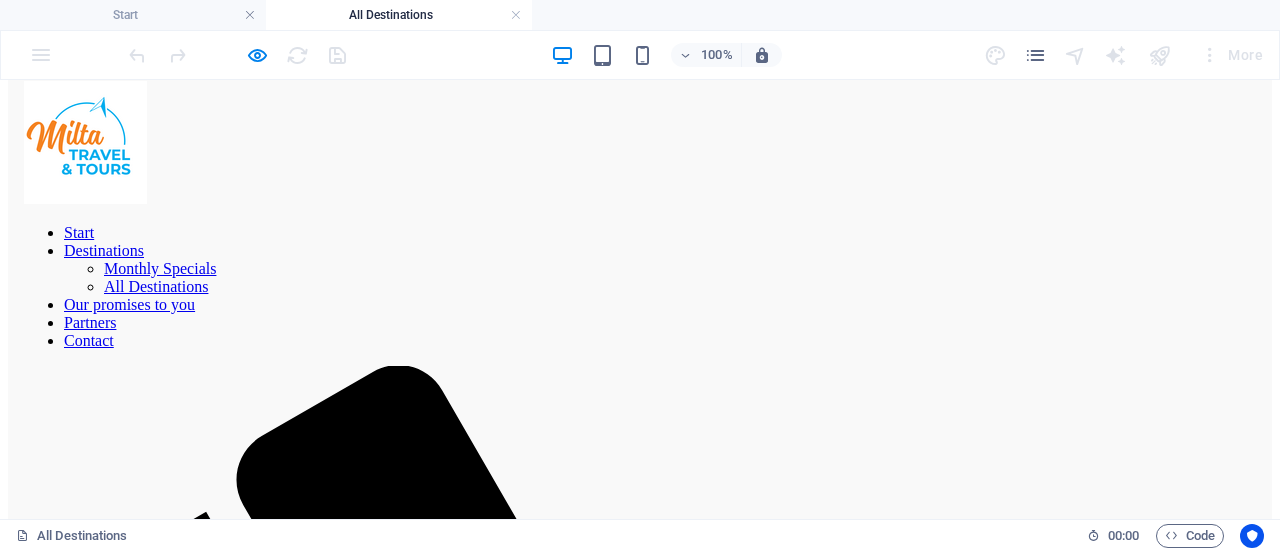 scroll, scrollTop: 550, scrollLeft: 0, axis: vertical 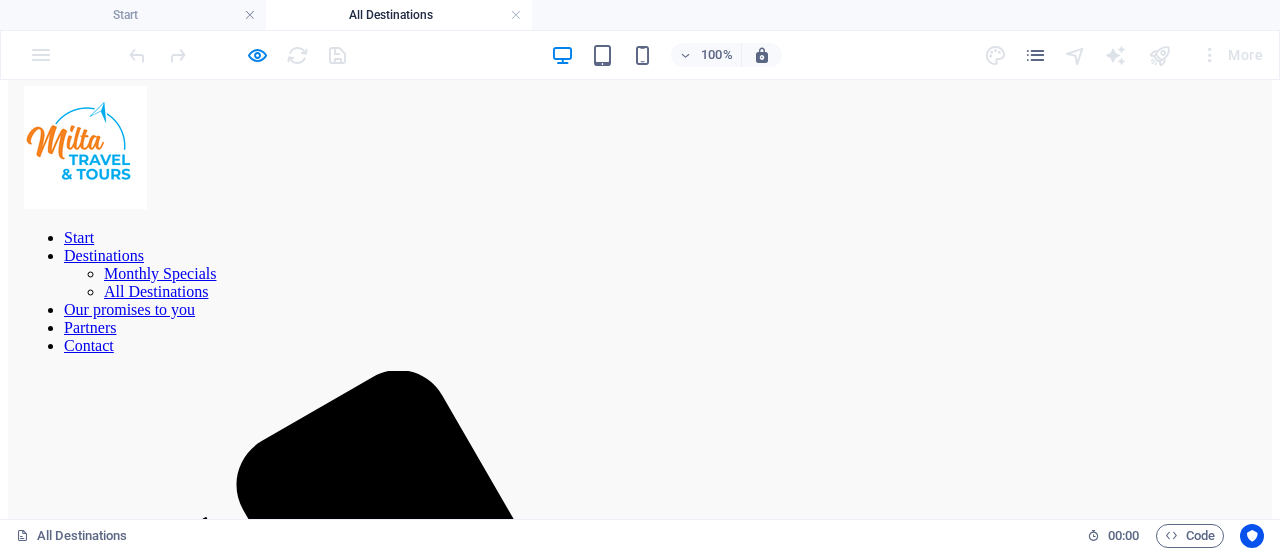 click on "Start Destinations Monthly Specials All Destinations Our promises to you Partners Contact" at bounding box center (640, 292) 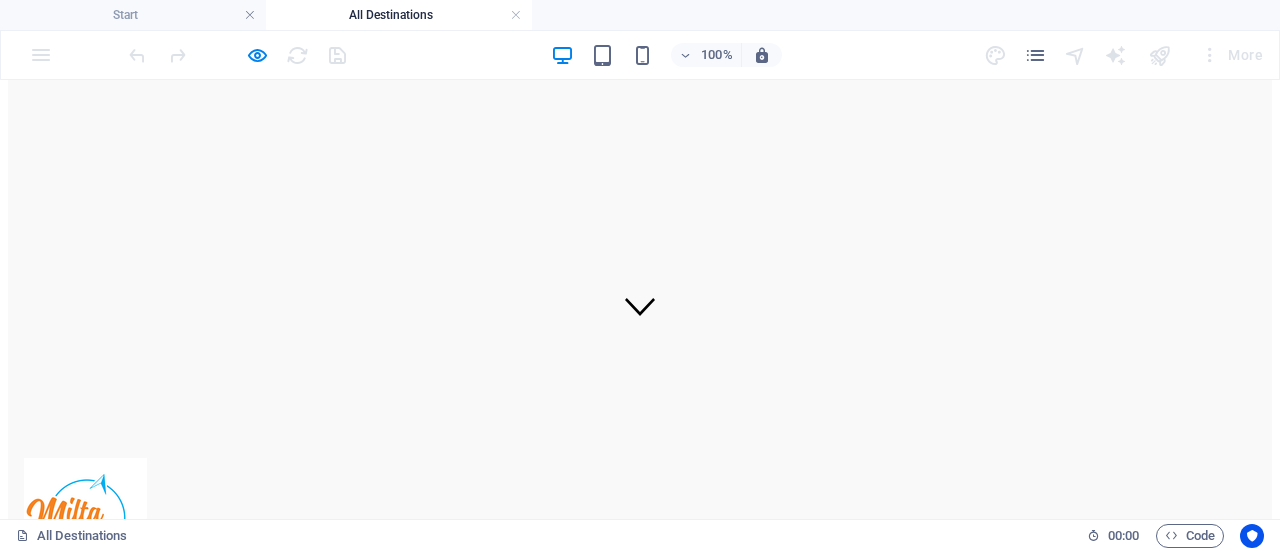 scroll, scrollTop: 0, scrollLeft: 0, axis: both 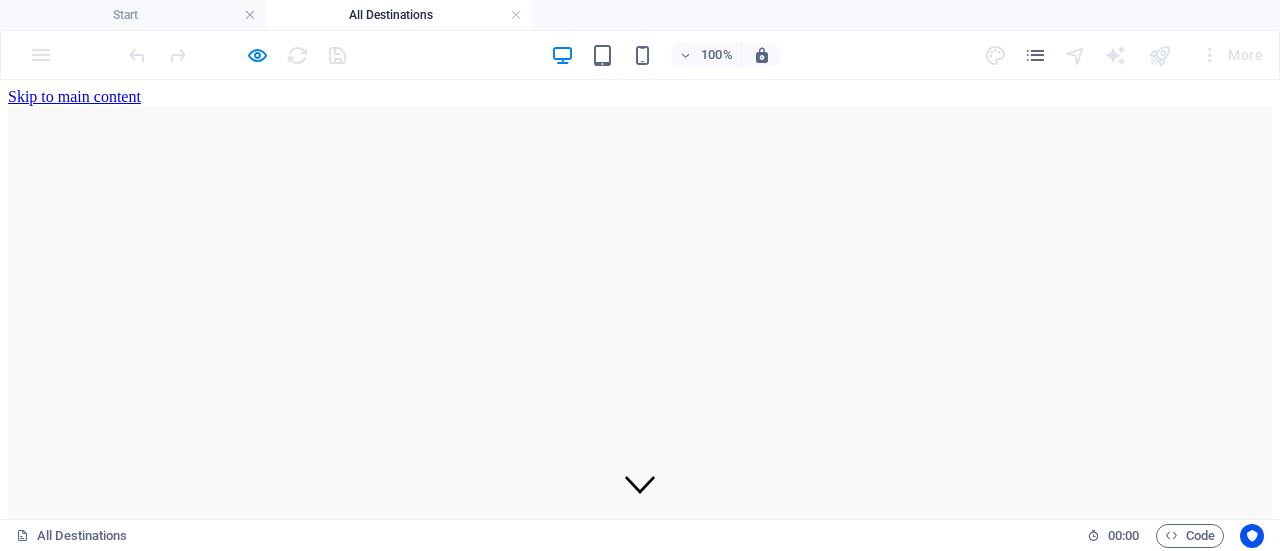 click on "Start Destinations Monthly Specials All Destinations Our promises to you Partners Contact" at bounding box center [640, 842] 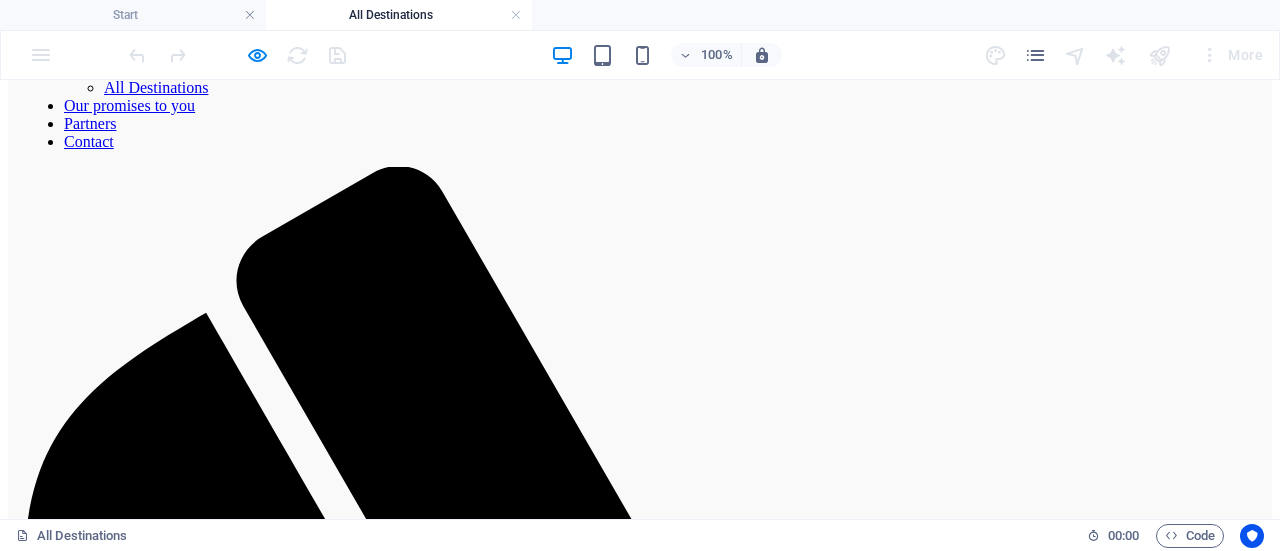 scroll, scrollTop: 277, scrollLeft: 0, axis: vertical 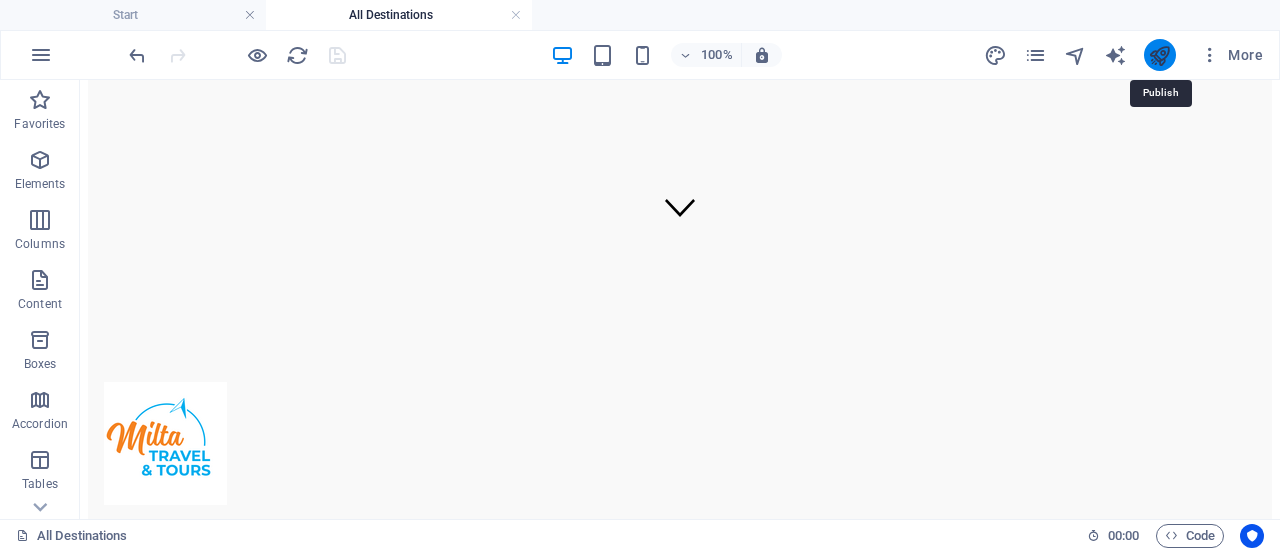 click at bounding box center [1159, 55] 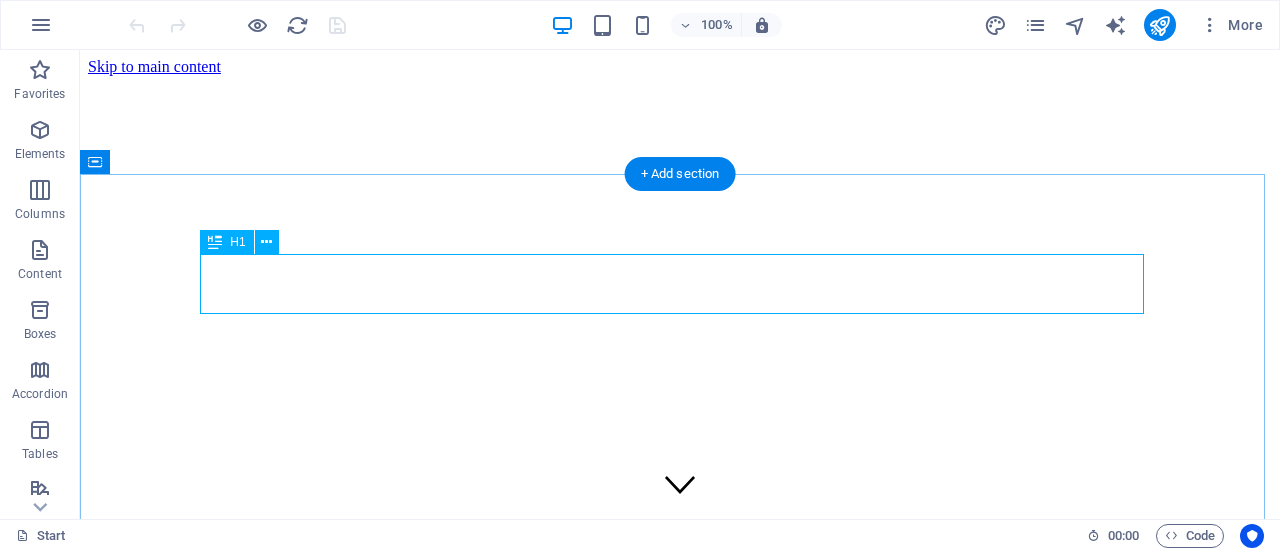 scroll, scrollTop: 542, scrollLeft: 0, axis: vertical 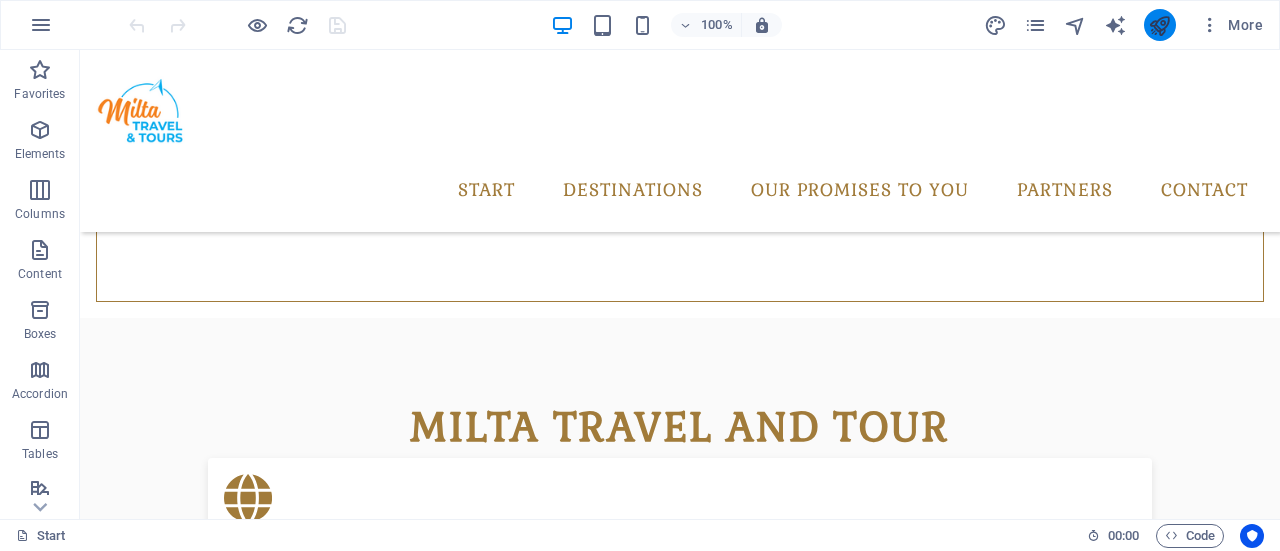 click at bounding box center [1160, 25] 